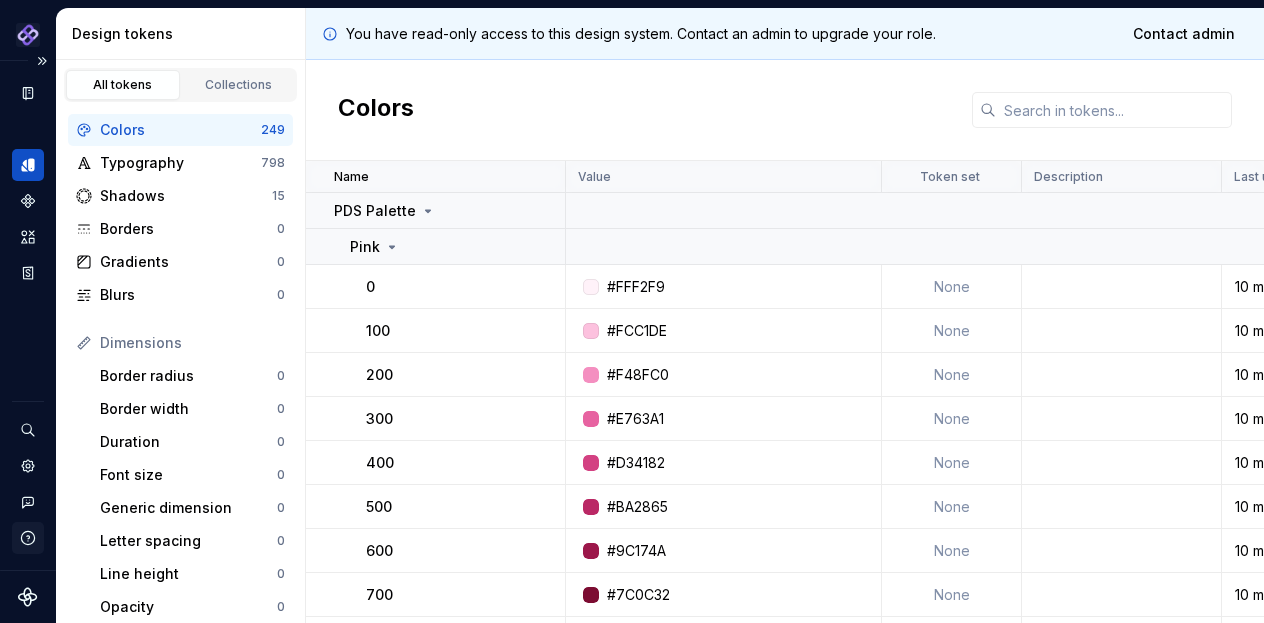 scroll, scrollTop: 0, scrollLeft: 0, axis: both 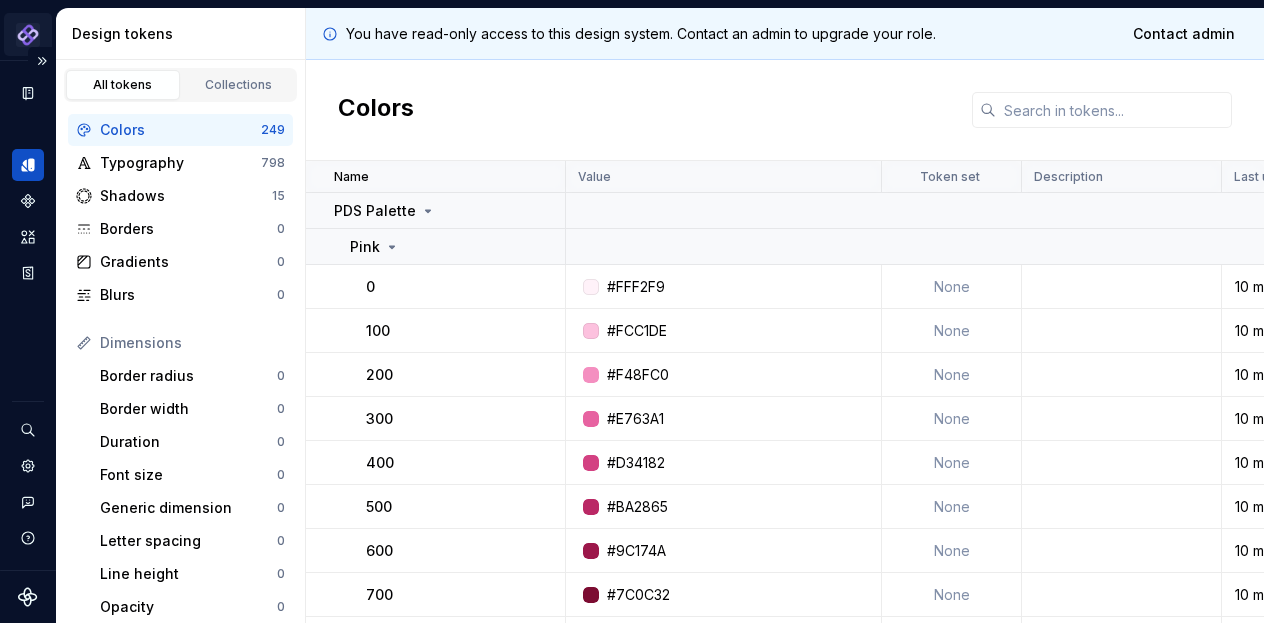 click on "Pantheon M Design system data Design tokens All tokens Collections Colors 249 Typography 798 Shadows 15 Borders 0 Gradients 0 Blurs 0 Dimensions Border radius 0 Border width 0 Duration 0 Font size 0 Generic dimension 0 Letter spacing 0 Line height 0 Opacity 0 Paragraph spacing 0 Size 0 Space 0 Z-index 0 Options Text decoration 0 Text case 0 Visibility 0 Strings Font family 0 Font weight/style 0 Generic string 0 Product copy 0 You have read-only access to this design system. Contact an admin to upgrade your role. Contact admin Colors Name Value Token set Description Last updated PDS Palette Pink 0 #FFF2F9 None 10 months ago 100 #FCC1DE None 10 months ago 200 #F48FC0 None 10 months ago 300 #E763A1 None 10 months ago 400 #D34182 None 10 months ago 500 #BA2865 None 10 months ago 600 #9C174A None 10 months ago 700 #7C0C32 None 10 months ago 800 #5C061F None 10 months ago 900 #400312 None 10 months ago Neutral 0 #FFFFFF None 10 months ago 50 #FDFDFD None 10 months ago 100 #FCFCFC None 10 months ago 200 #F1F1F1 None" at bounding box center (632, 311) 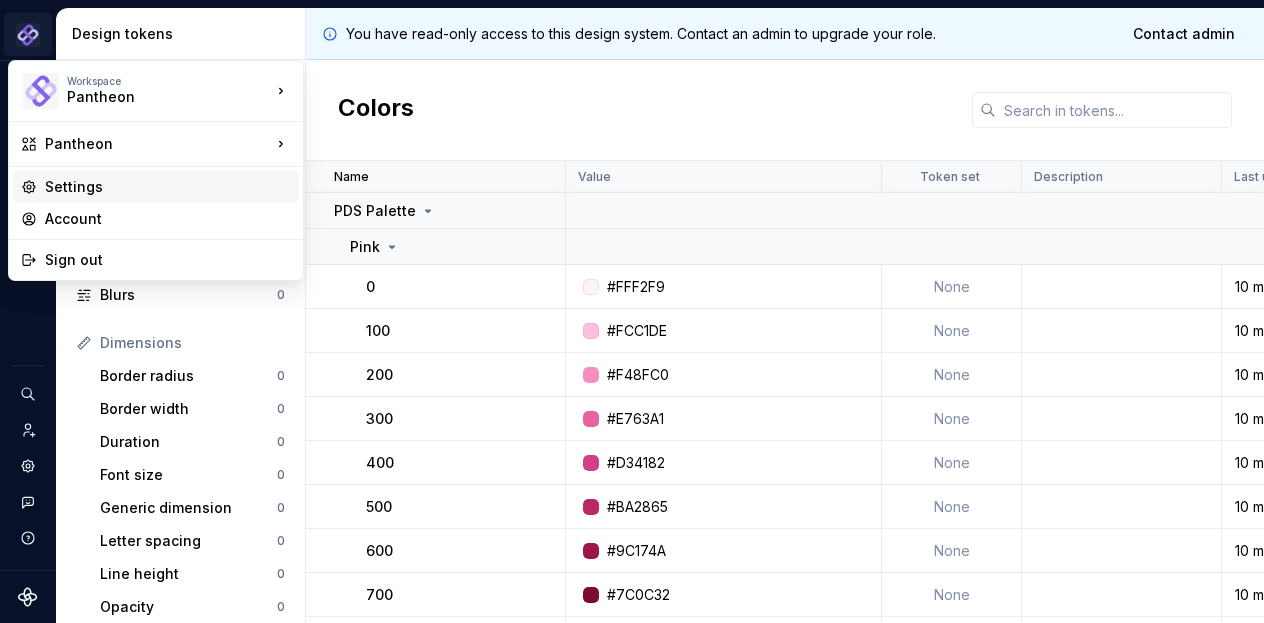click on "Settings" at bounding box center [168, 187] 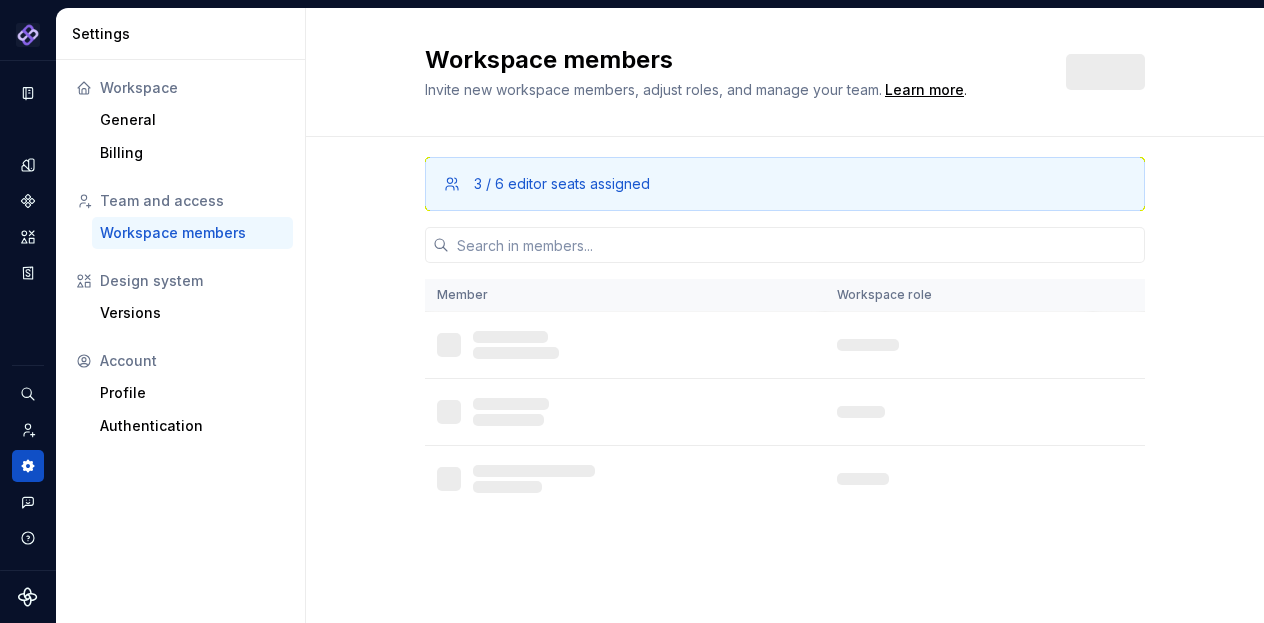 click on "3 / 6 editor seats assigned Member Workspace role L L L" at bounding box center [785, 362] 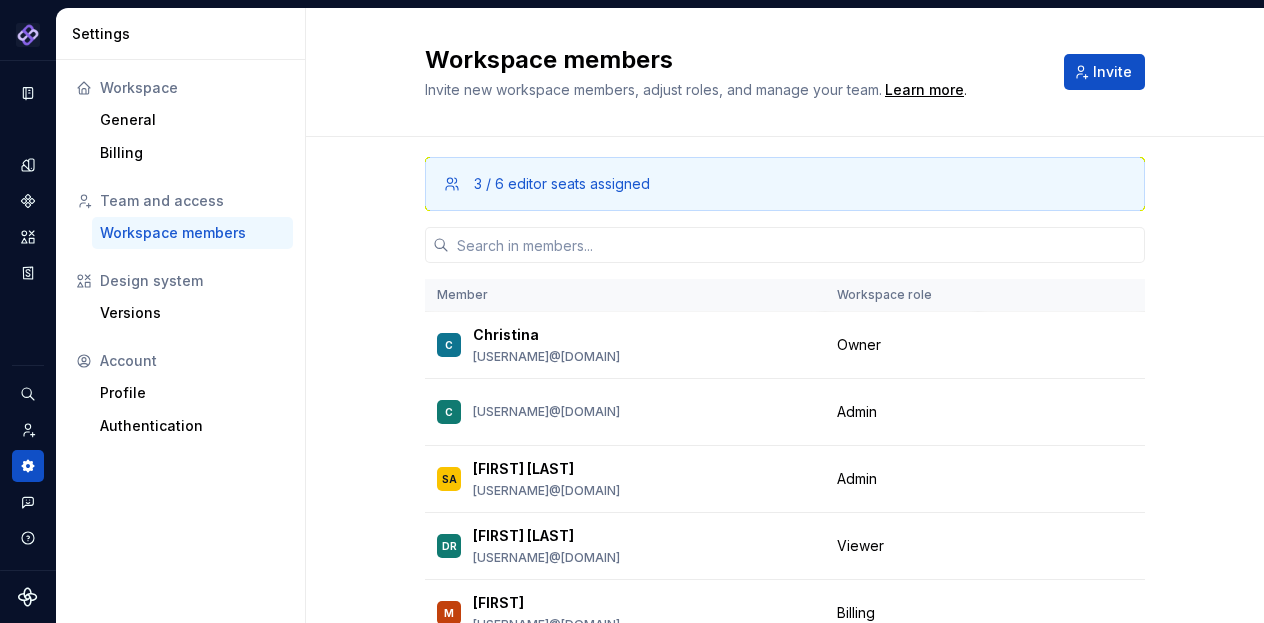 click on "3 / 6 editor seats assigned Member Workspace role C [FIRST] [LAST] [EMAIL] Admin Change role SA [FIRST] [LAST] [EMAIL] Admin Change role DR [FIRST] [LAST] [EMAIL] Viewer Change role M [FIRST] [EMAIL] Billing Change role" at bounding box center (785, 429) 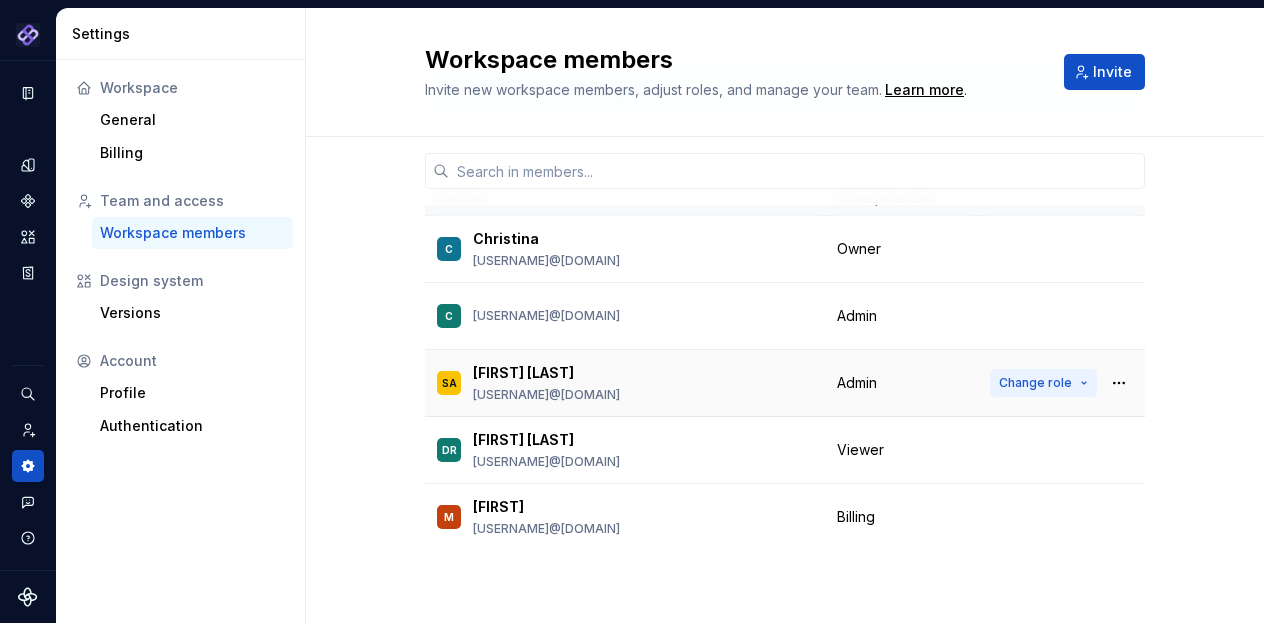 click on "Change role" at bounding box center (1035, 383) 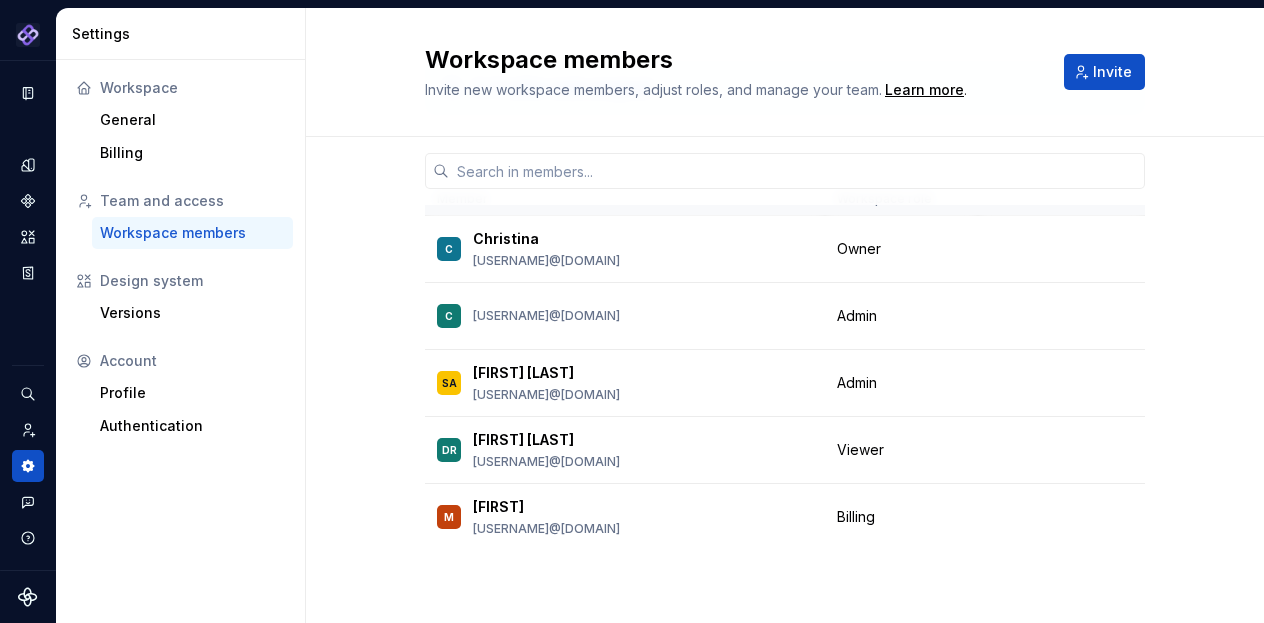 click on "3 / 6 editor seats assigned Member Workspace role C [FIRST] [LAST] [EMAIL] Admin Change role SA [FIRST] [LAST] [EMAIL] Admin Change role DR [FIRST] [LAST] [EMAIL] Viewer Change role M [FIRST] [EMAIL] Billing Change role" at bounding box center (785, 333) 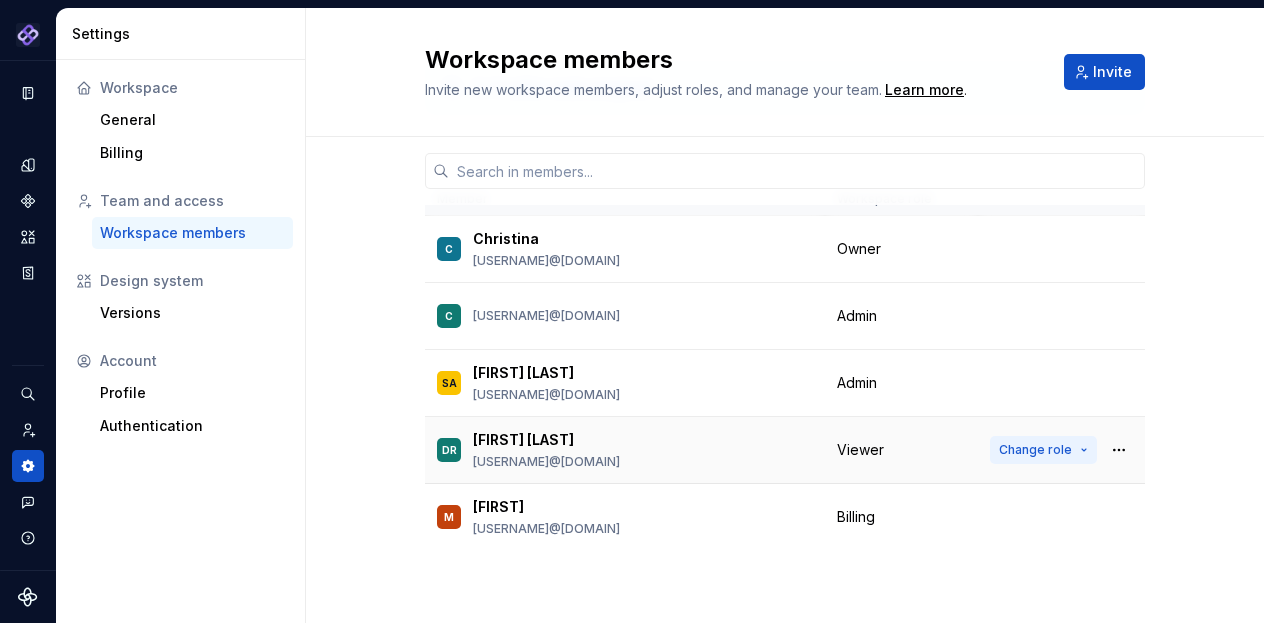 click on "Change role" at bounding box center [1035, 450] 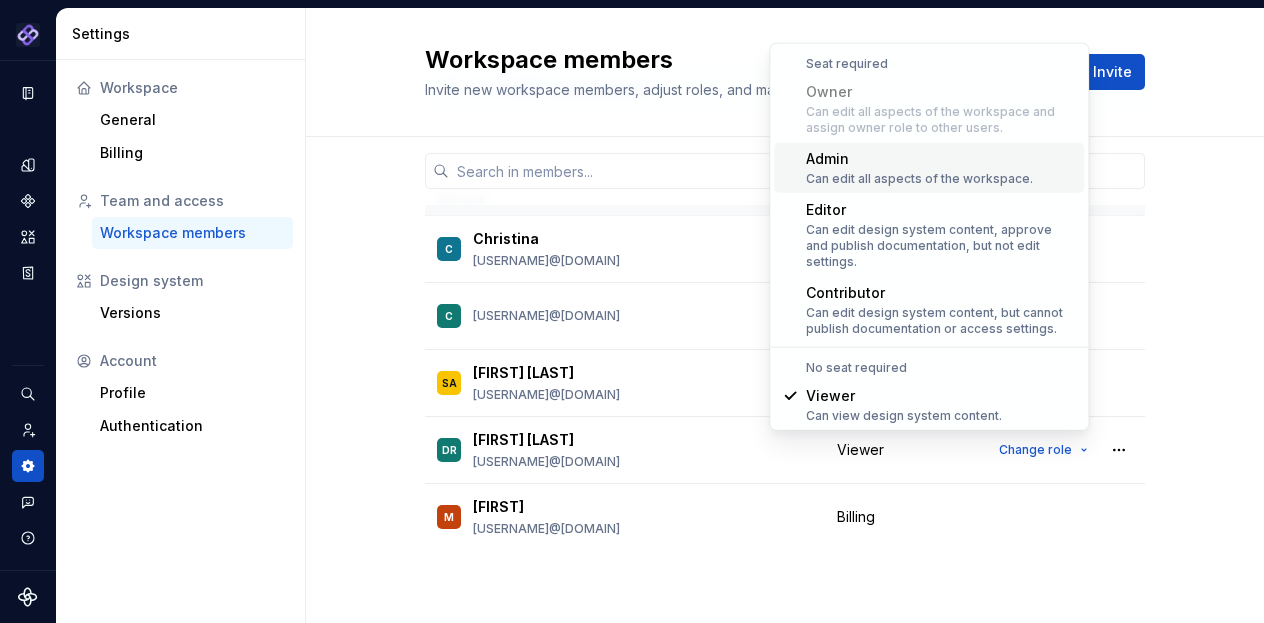 click on "3 / 6 editor seats assigned Member Workspace role C [FIRST] [LAST] [EMAIL] Admin Change role SA [FIRST] [LAST] [EMAIL] Admin Change role DR [FIRST] [LAST] [EMAIL] Viewer Change role M [FIRST] [EMAIL] Billing Change role" at bounding box center (785, 333) 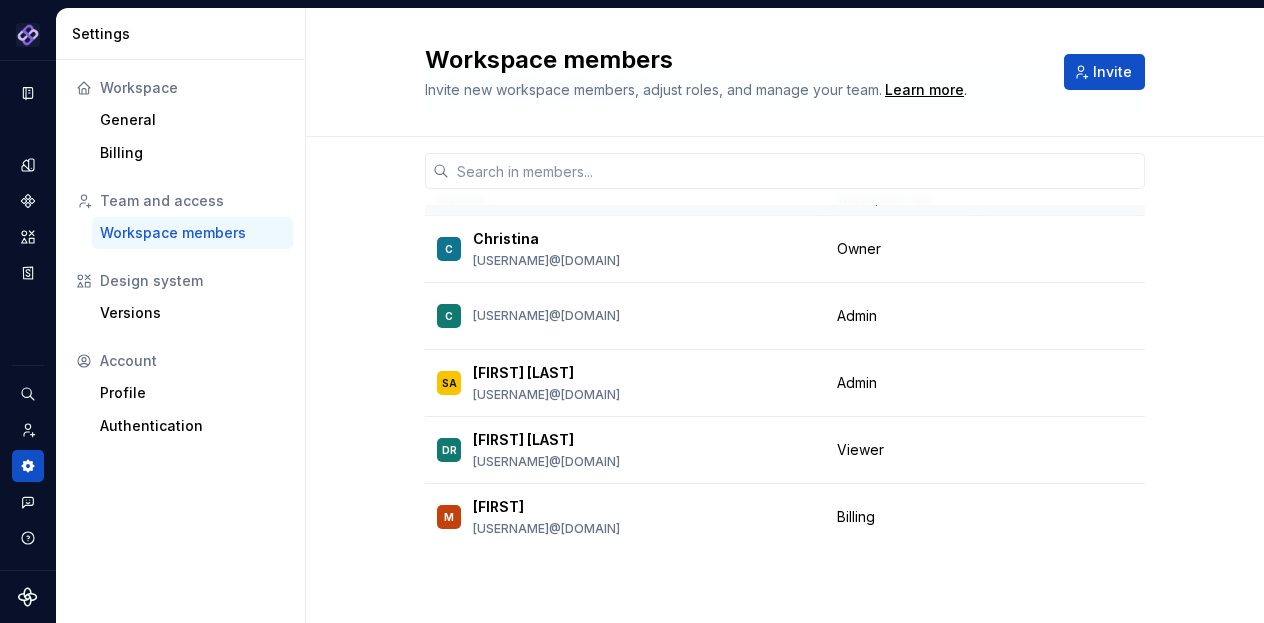 click on "3 / 6 editor seats assigned Member Workspace role C [FIRST] [LAST] [EMAIL] Admin Change role SA [FIRST] [LAST] [EMAIL] Admin Change role DR [FIRST] [LAST] [EMAIL] Viewer Change role M [FIRST] [EMAIL] Billing Change role" at bounding box center [785, 333] 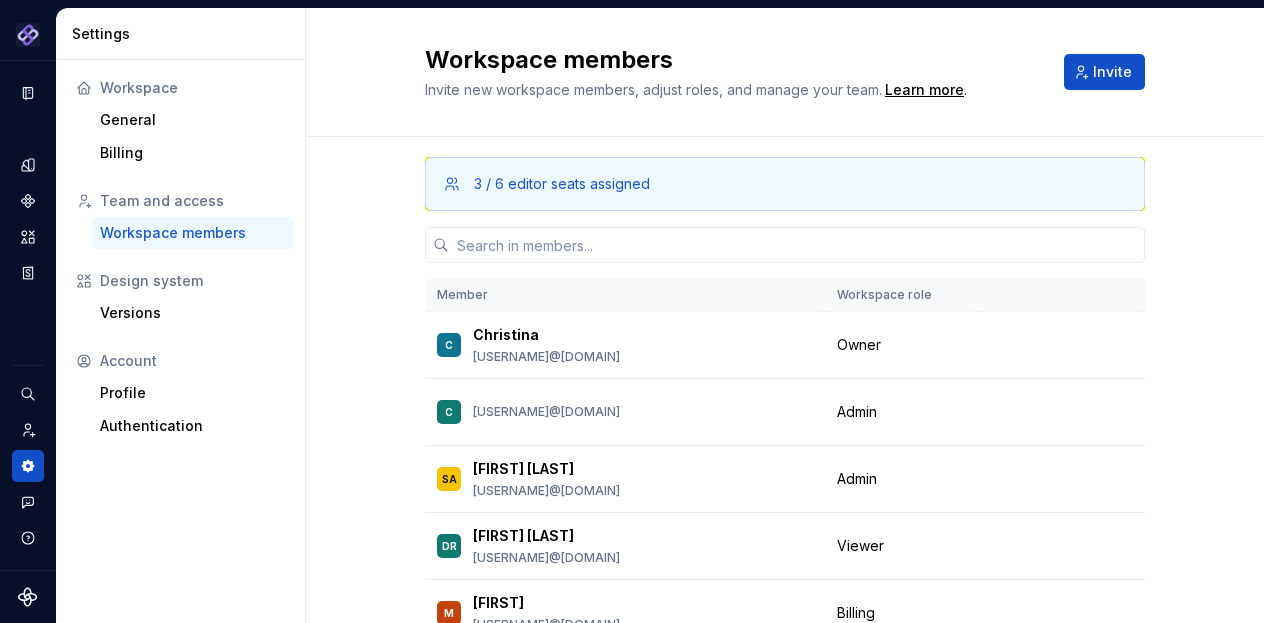 click on "3 / 6 editor seats assigned Member Workspace role C [FIRST] [LAST] [EMAIL] Admin Change role SA [FIRST] [LAST] [EMAIL] Admin Change role DR [FIRST] [LAST] [EMAIL] Viewer Change role M [FIRST] [EMAIL] Billing Change role" at bounding box center (785, 429) 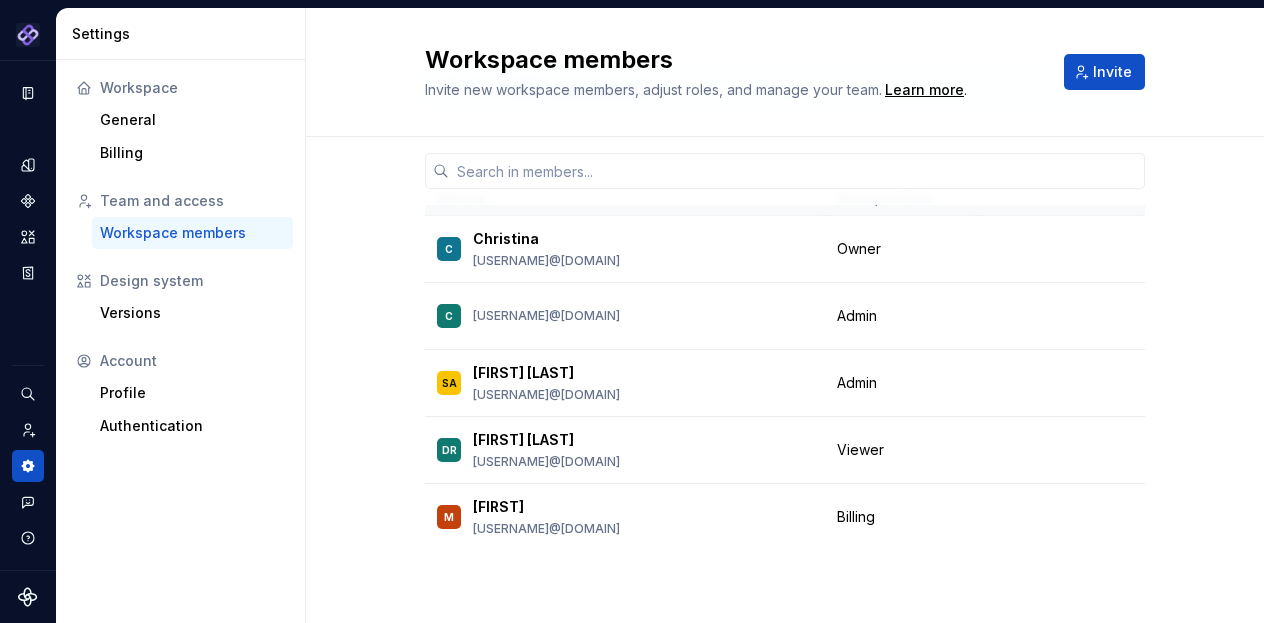 click on "3 / 6 editor seats assigned Member Workspace role C [FIRST] [LAST] [EMAIL] Admin Change role SA [FIRST] [LAST] [EMAIL] Admin Change role DR [FIRST] [LAST] [EMAIL] Viewer Change role M [FIRST] [EMAIL] Billing Change role" at bounding box center (785, 333) 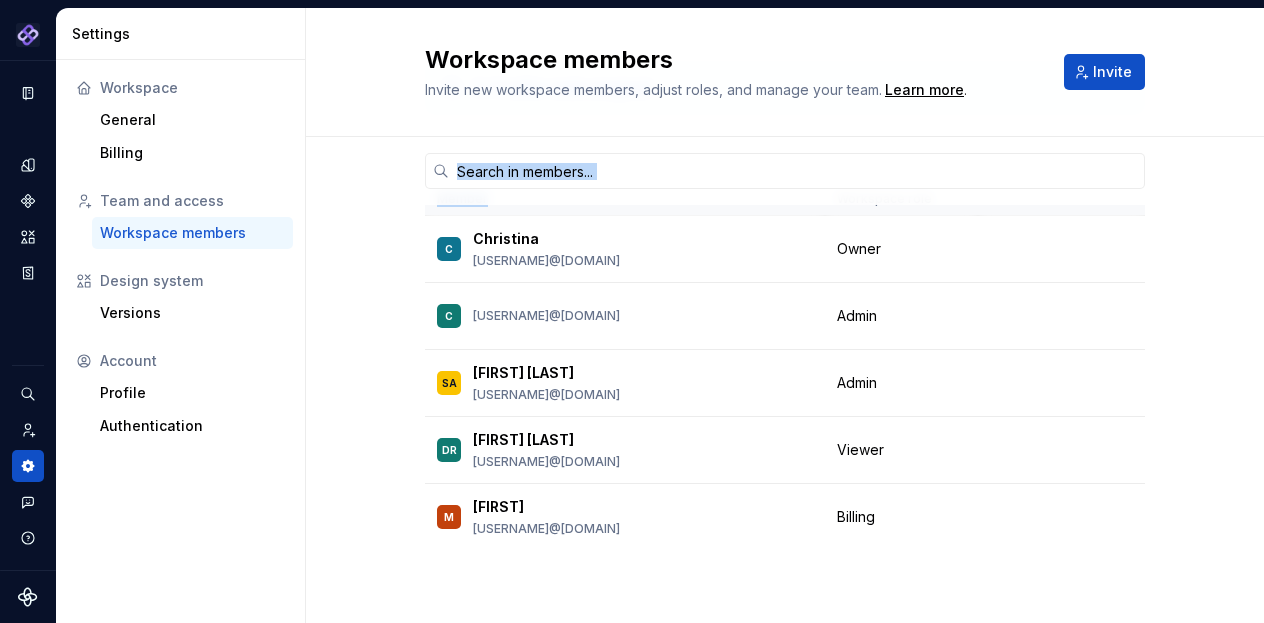 click on "3 / 6 editor seats assigned Member Workspace role C [FIRST] [LAST] [EMAIL] Admin Change role SA [FIRST] [LAST] [EMAIL] Admin Change role DR [FIRST] [LAST] [EMAIL] Viewer Change role M [FIRST] [EMAIL] Billing Change role" at bounding box center [785, 333] 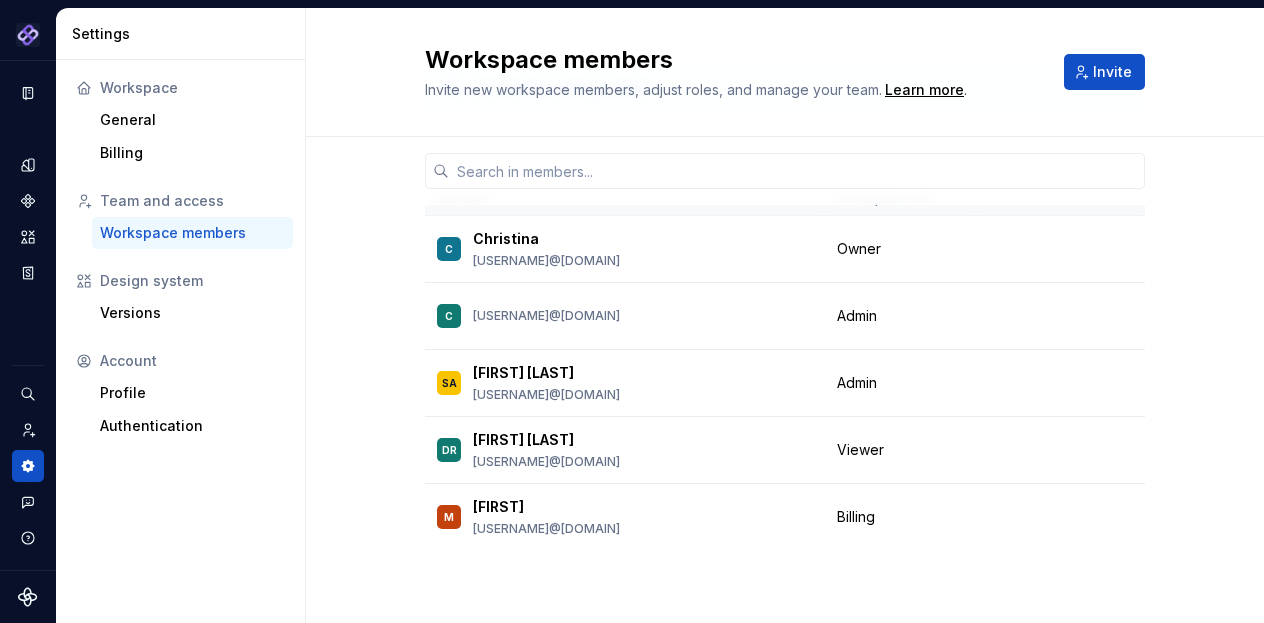 click on "3 / 6 editor seats assigned Member Workspace role C [FIRST] [LAST] [EMAIL] Admin Change role SA [FIRST] [LAST] [EMAIL] Admin Change role DR [FIRST] [LAST] [EMAIL] Viewer Change role M [FIRST] [EMAIL] Billing Change role" at bounding box center [785, 333] 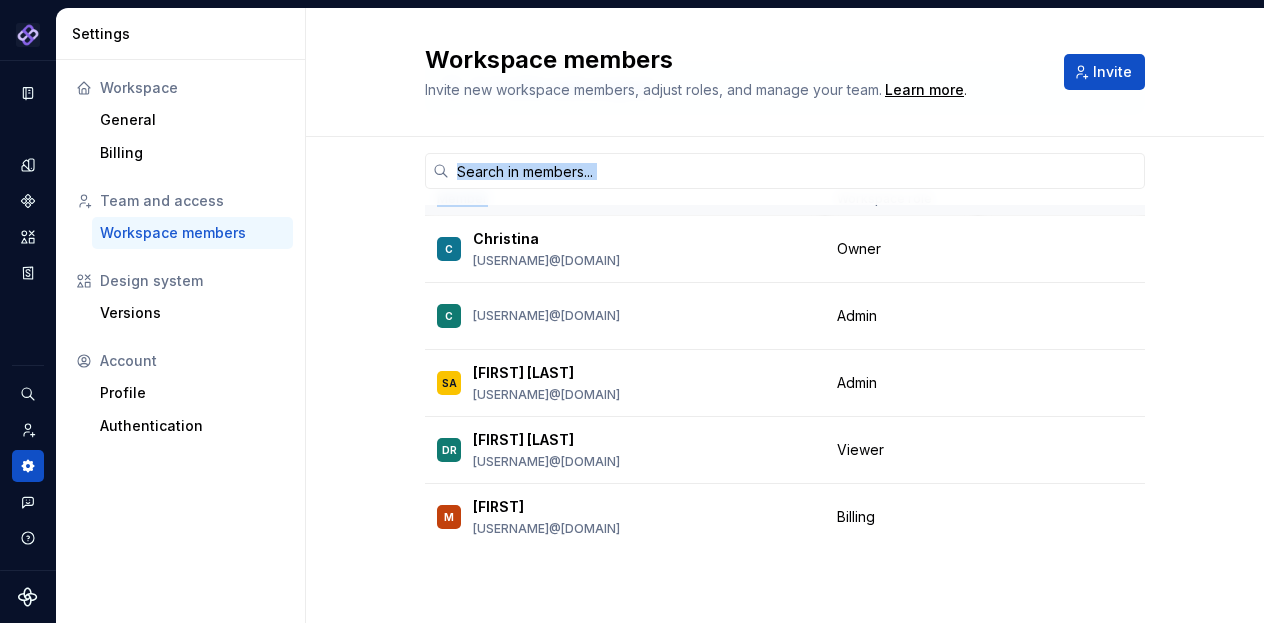 click on "3 / 6 editor seats assigned Member Workspace role C [FIRST] [LAST] [EMAIL] Admin Change role SA [FIRST] [LAST] [EMAIL] Admin Change role DR [FIRST] [LAST] [EMAIL] Viewer Change role M [FIRST] [EMAIL] Billing Change role" at bounding box center [785, 333] 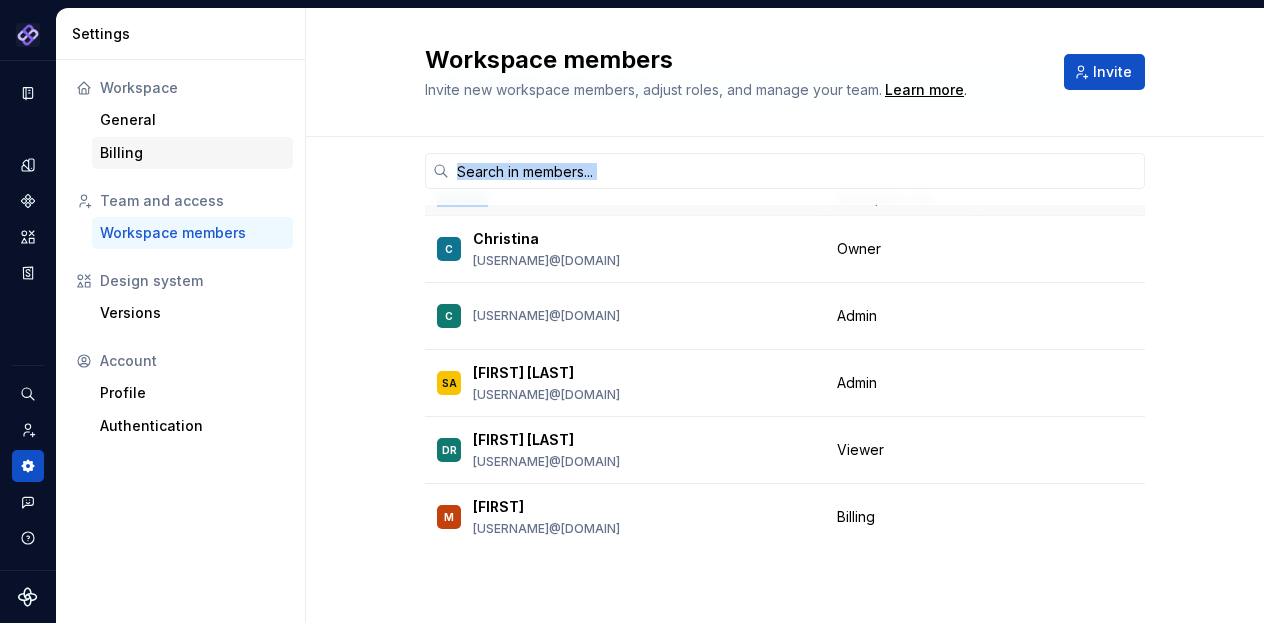click on "Billing" at bounding box center (192, 153) 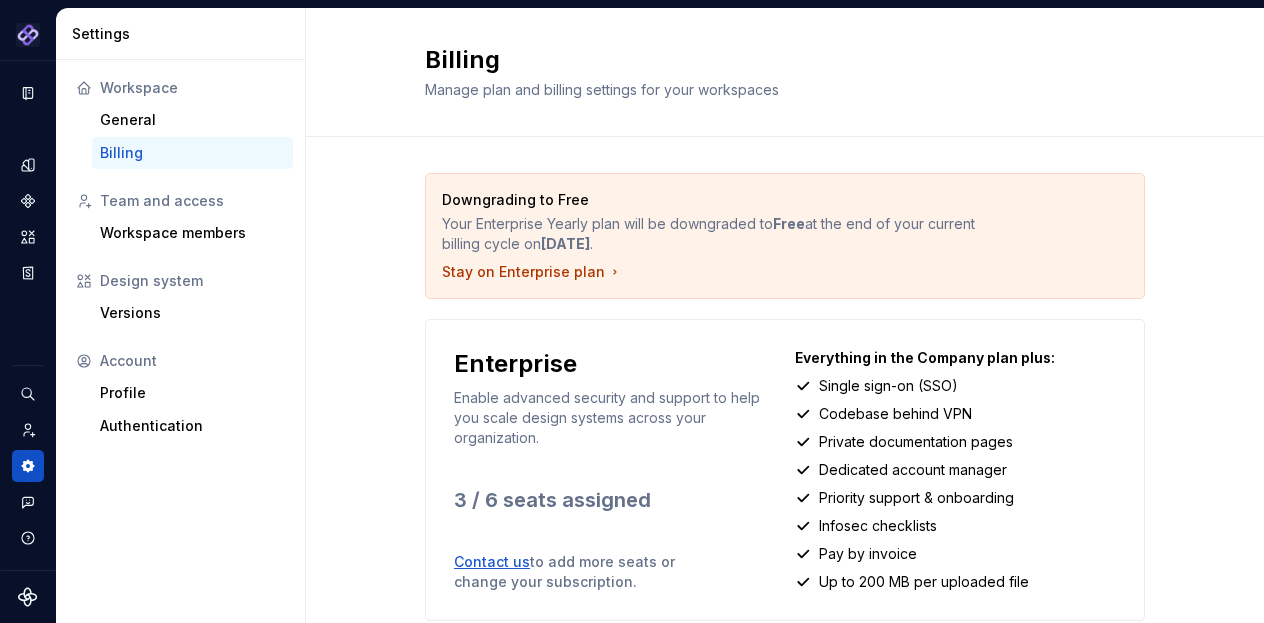 click on "Downgrading to Free Your Enterprise Yearly plan will be downgraded to  Free  at the end of your current billing cycle on  [DATE]. Stay on Enterprise plan Enterprise Enable advanced security and support to help you scale design systems across your organization. 3 / 6 seats assigned Contact us  to add more seats or change your subscription. Everything in the Company plan plus: Single sign-on (SSO) Codebase behind VPN Private documentation pages Dedicated account manager Priority support & onboarding Infosec checklists Pay by invoice Up to 200 MB per uploaded file" at bounding box center (785, 427) 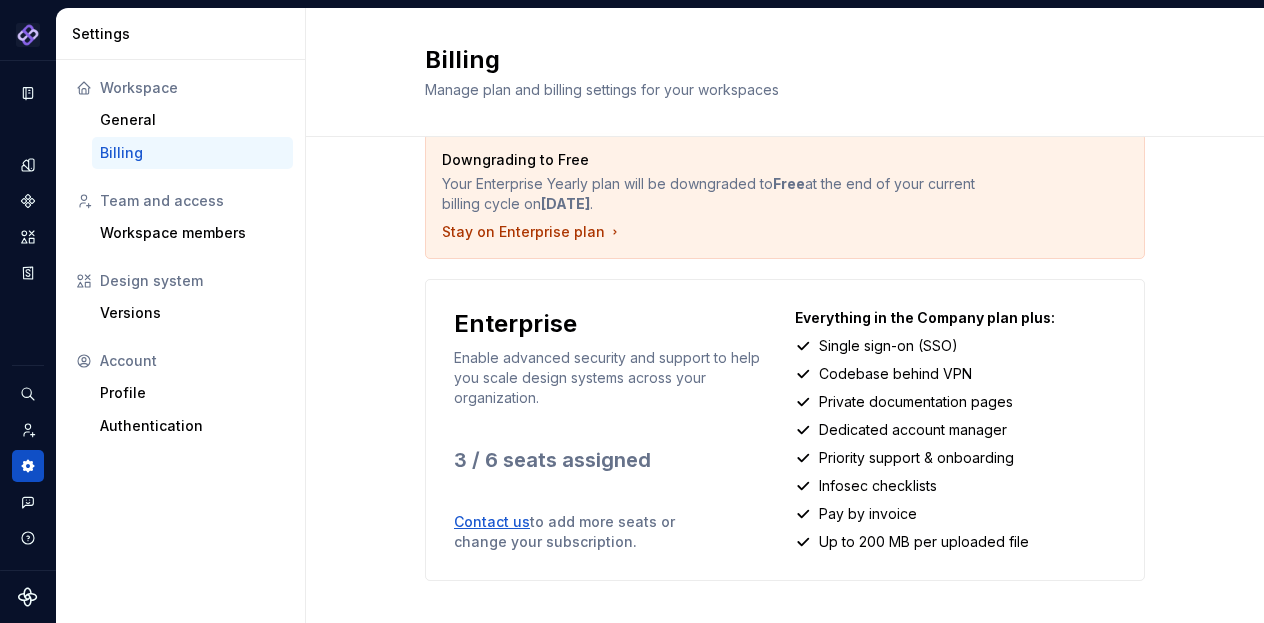scroll, scrollTop: 0, scrollLeft: 0, axis: both 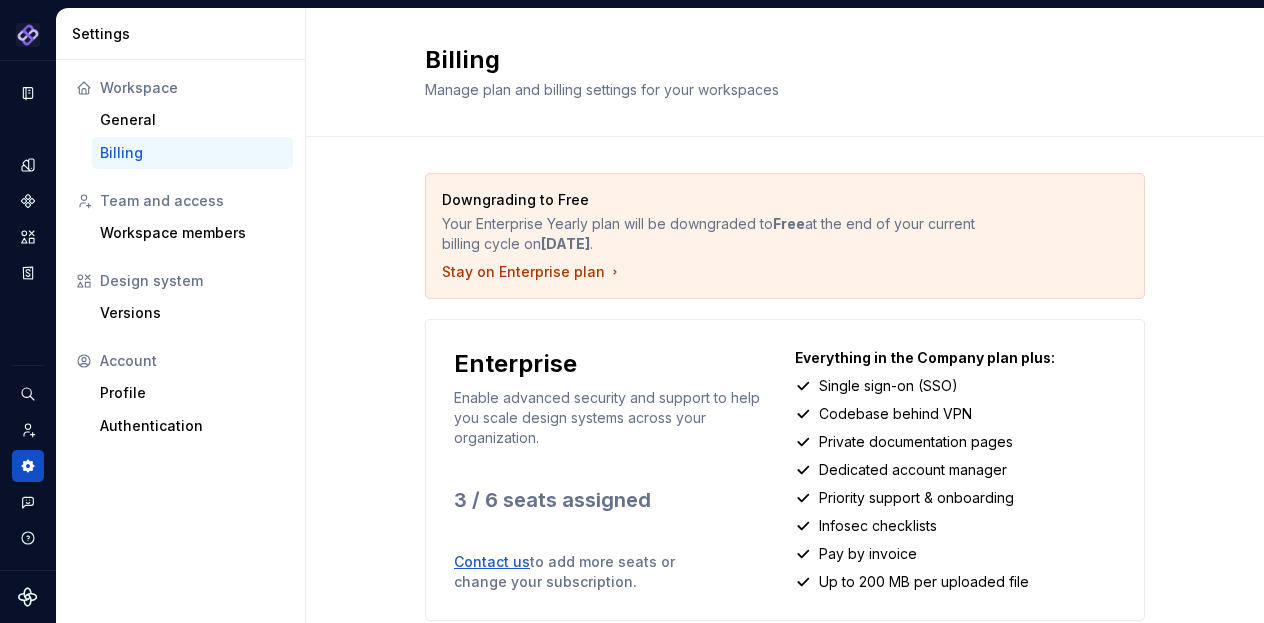 click on "Downgrading to Free Your Enterprise Yearly plan will be downgraded to  Free  at the end of your current billing cycle on  [DATE]. Stay on Enterprise plan Enterprise Enable advanced security and support to help you scale design systems across your organization. 3 / 6 seats assigned Contact us  to add more seats or change your subscription. Everything in the Company plan plus: Single sign-on (SSO) Codebase behind VPN Private documentation pages Dedicated account manager Priority support & onboarding Infosec checklists Pay by invoice Up to 200 MB per uploaded file" at bounding box center [785, 427] 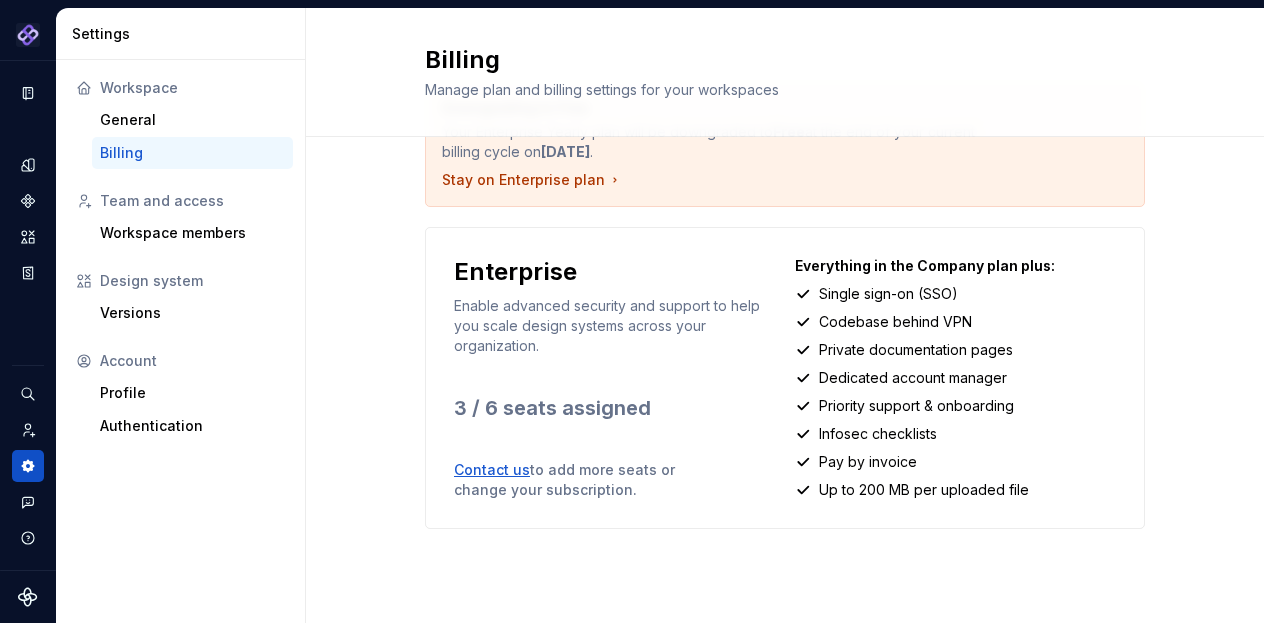 click on "Downgrading to Free Your Enterprise Yearly plan will be downgraded to  Free  at the end of your current billing cycle on  [DATE]. Stay on Enterprise plan Enterprise Enable advanced security and support to help you scale design systems across your organization. 3 / 6 seats assigned Contact us  to add more seats or change your subscription. Everything in the Company plan plus: Single sign-on (SSO) Codebase behind VPN Private documentation pages Dedicated account manager Priority support & onboarding Infosec checklists Pay by invoice Up to 200 MB per uploaded file" at bounding box center [785, 335] 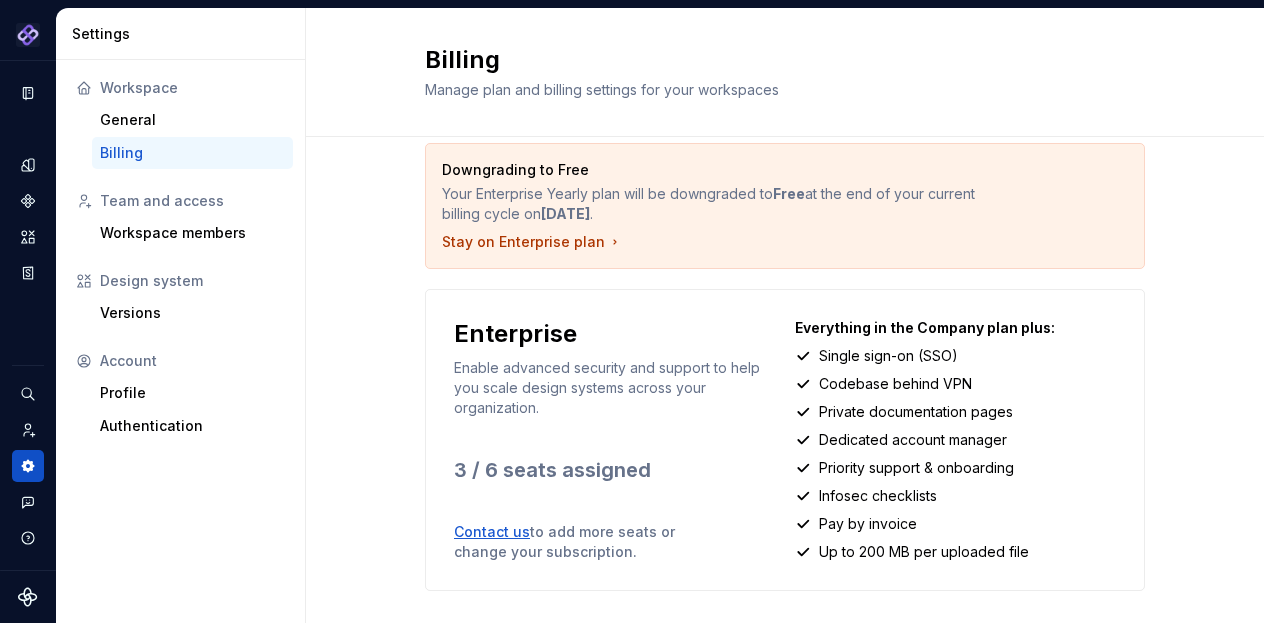 scroll, scrollTop: 0, scrollLeft: 0, axis: both 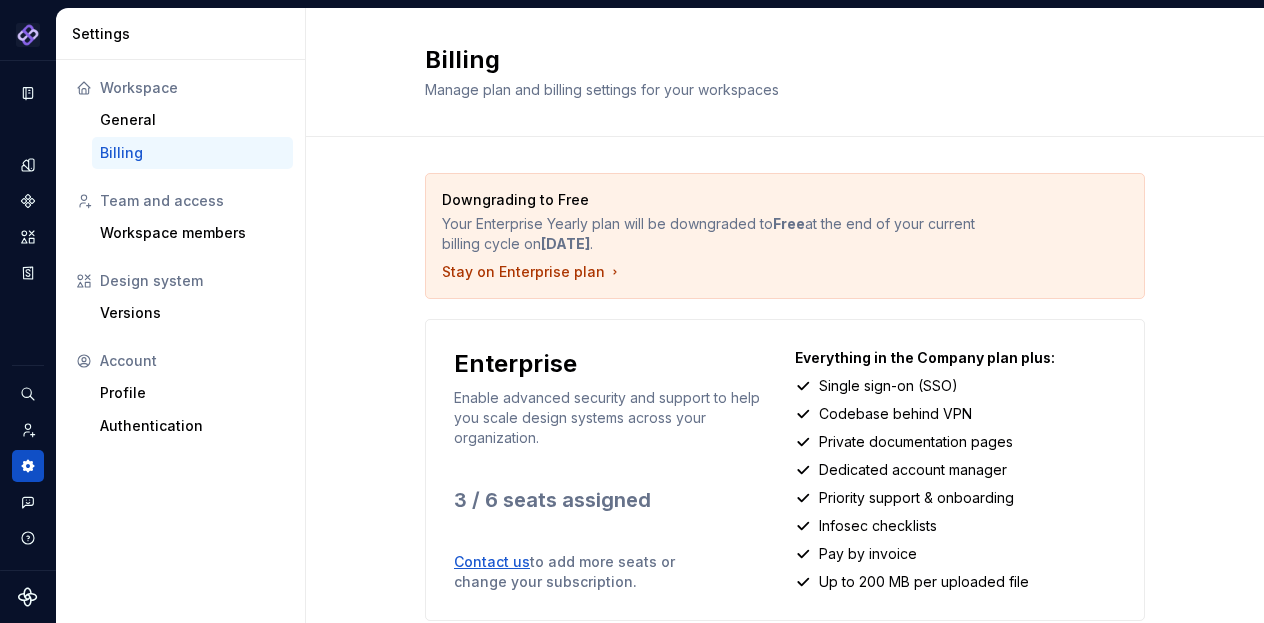 click on "Downgrading to Free Your Enterprise Yearly plan will be downgraded to  Free  at the end of your current billing cycle on  [DATE]. Stay on Enterprise plan Enterprise Enable advanced security and support to help you scale design systems across your organization. 3 / 6 seats assigned Contact us  to add more seats or change your subscription. Everything in the Company plan plus: Single sign-on (SSO) Codebase behind VPN Private documentation pages Dedicated account manager Priority support & onboarding Infosec checklists Pay by invoice Up to 200 MB per uploaded file" at bounding box center [785, 427] 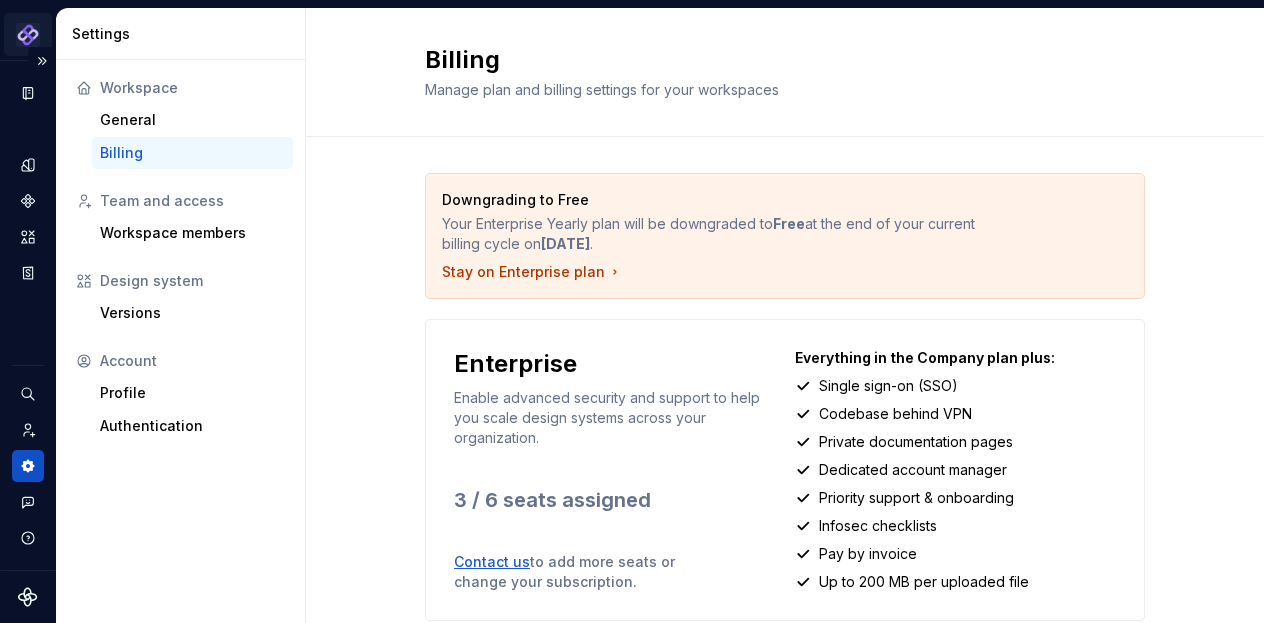 click on "Pantheon M Design system data Settings Workspace General Billing Team and access Workspace members Design system Versions Account Profile Authentication Billing Manage plan and billing settings for your workspaces Downgrading to Free Your Enterprise Yearly plan will be downgraded to  Free  at the end of your current billing cycle on  [DATE]. Stay on Enterprise plan Enterprise Enable advanced security and support to help you scale design systems across your organization. 3 / 6 seats assigned Contact us  to add more seats or change your subscription. Everything in the Company plan plus: Single sign-on (SSO) Codebase behind VPN Private documentation pages Dedicated account manager Priority support & onboarding Infosec checklists Pay by invoice Up to 200 MB per uploaded file" at bounding box center (632, 311) 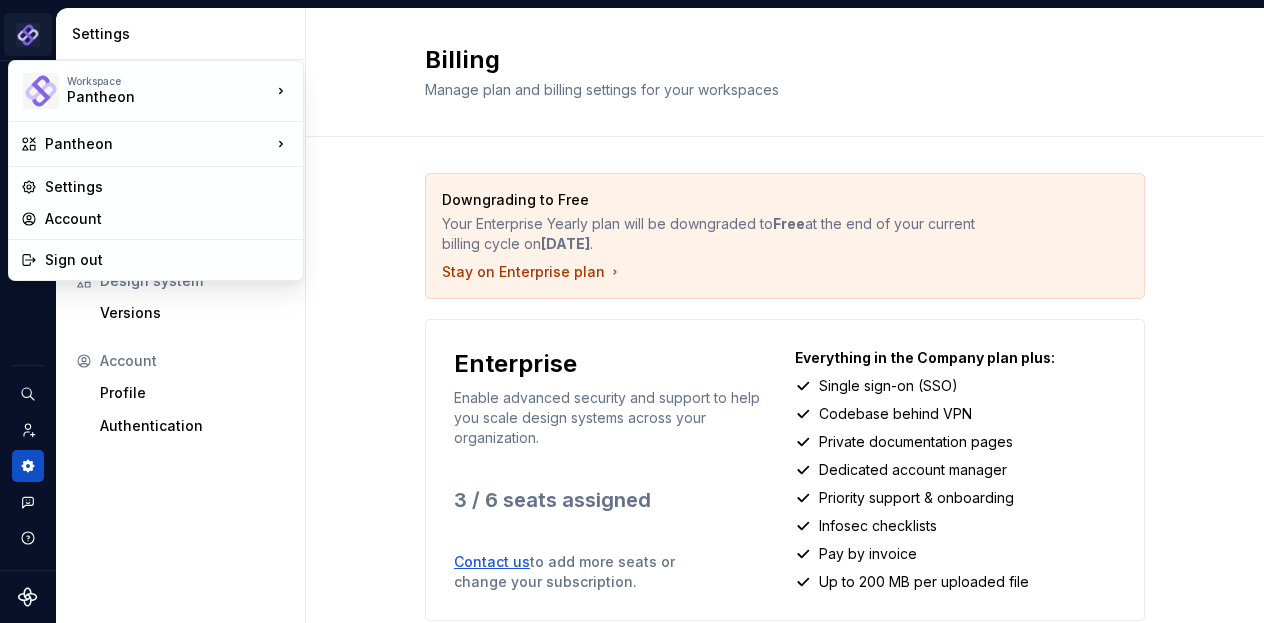 click on "Pantheon M Design system data Settings Workspace General Billing Team and access Workspace members Design system Versions Account Profile Authentication Billing Manage plan and billing settings for your workspaces Downgrading to Free Your Enterprise Yearly plan will be downgraded to  Free  at the end of your current billing cycle on  [DATE]. Stay on Enterprise plan Enterprise Enable advanced security and support to help you scale design systems across your organization. 3 / 6 seats assigned Contact us  to add more seats or change your subscription. Everything in the Company plan plus: Single sign-on (SSO) Codebase behind VPN Private documentation pages Dedicated account manager Priority support & onboarding Infosec checklists Pay by invoice Up to 200 MB per uploaded file Workspace Pantheon Pantheon Settings Account Sign out" at bounding box center [632, 311] 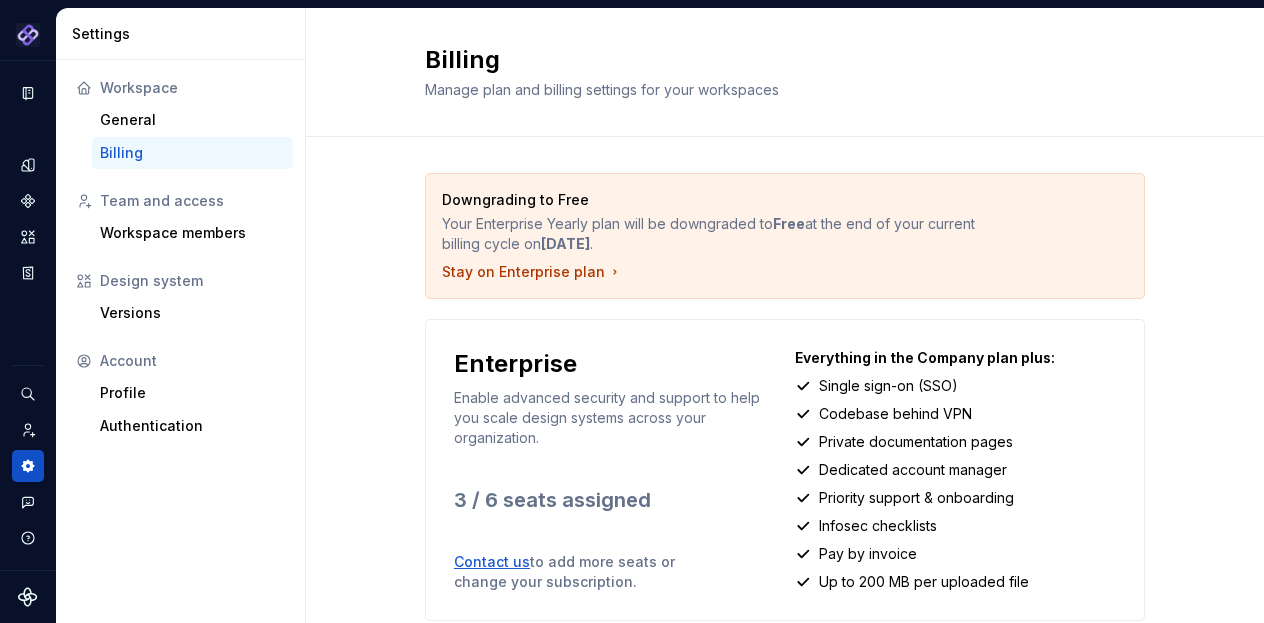 click on "Downgrading to Free Your Enterprise Yearly plan will be downgraded to  Free  at the end of your current billing cycle on  [DATE]. Stay on Enterprise plan Enterprise Enable advanced security and support to help you scale design systems across your organization. 3 / 6 seats assigned Contact us  to add more seats or change your subscription. Everything in the Company plan plus: Single sign-on (SSO) Codebase behind VPN Private documentation pages Dedicated account manager Priority support & onboarding Infosec checklists Pay by invoice Up to 200 MB per uploaded file" at bounding box center (785, 427) 